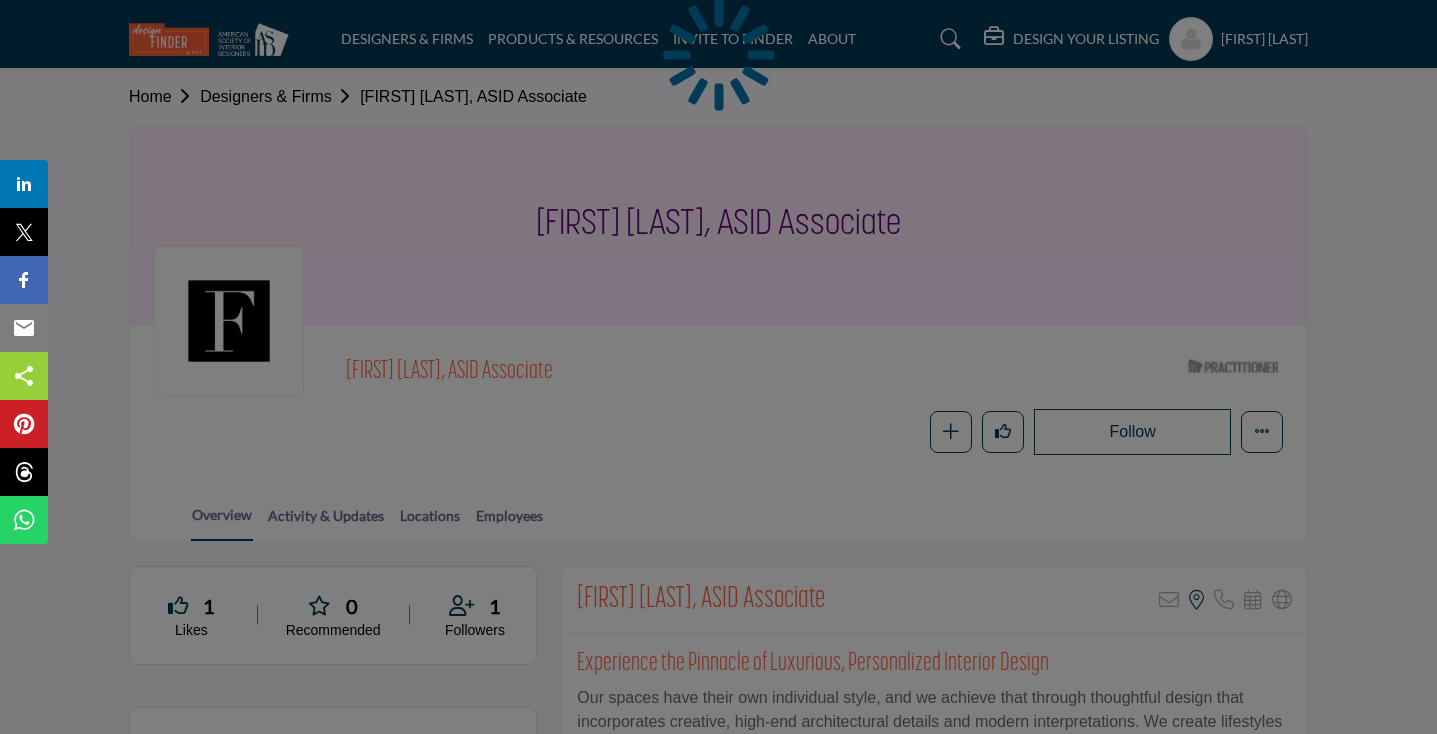 scroll, scrollTop: 352, scrollLeft: 0, axis: vertical 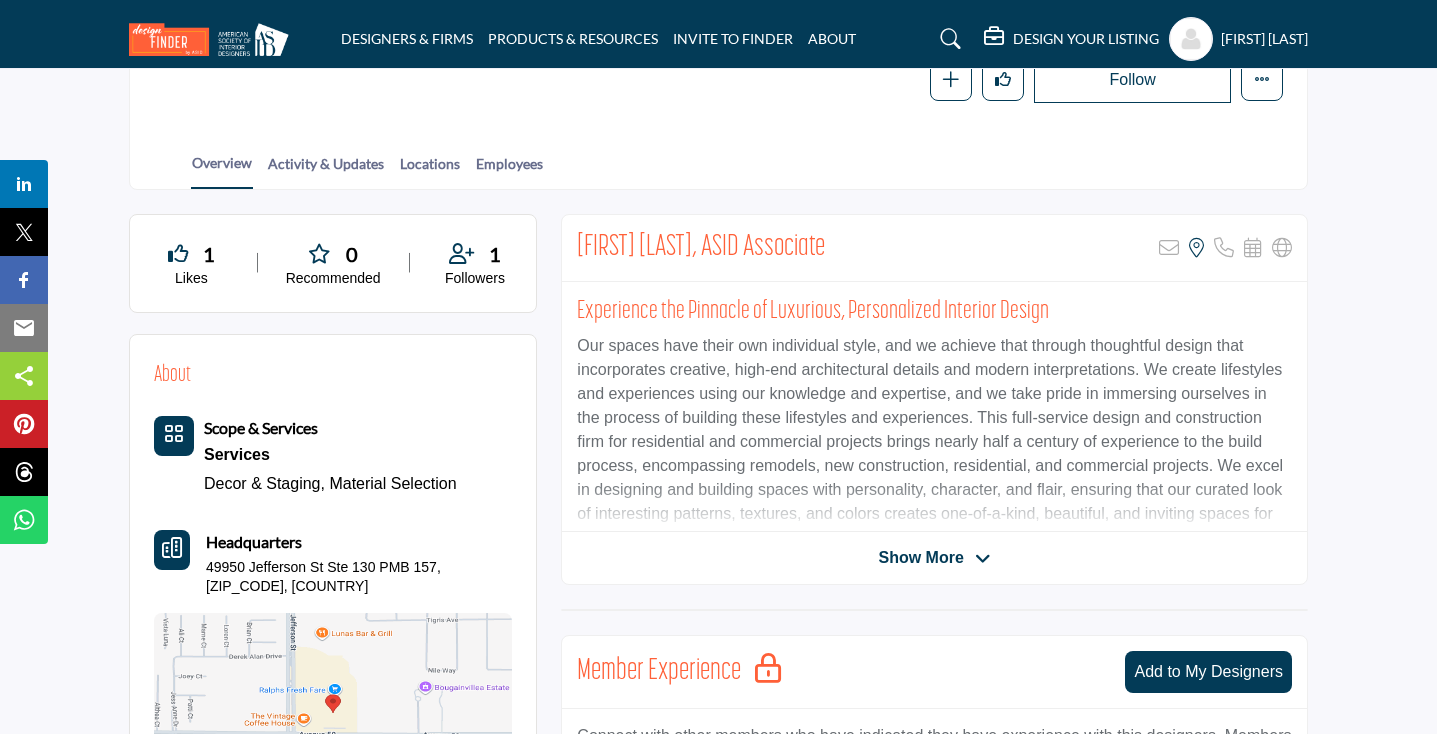 click on "Show More" at bounding box center [920, 558] 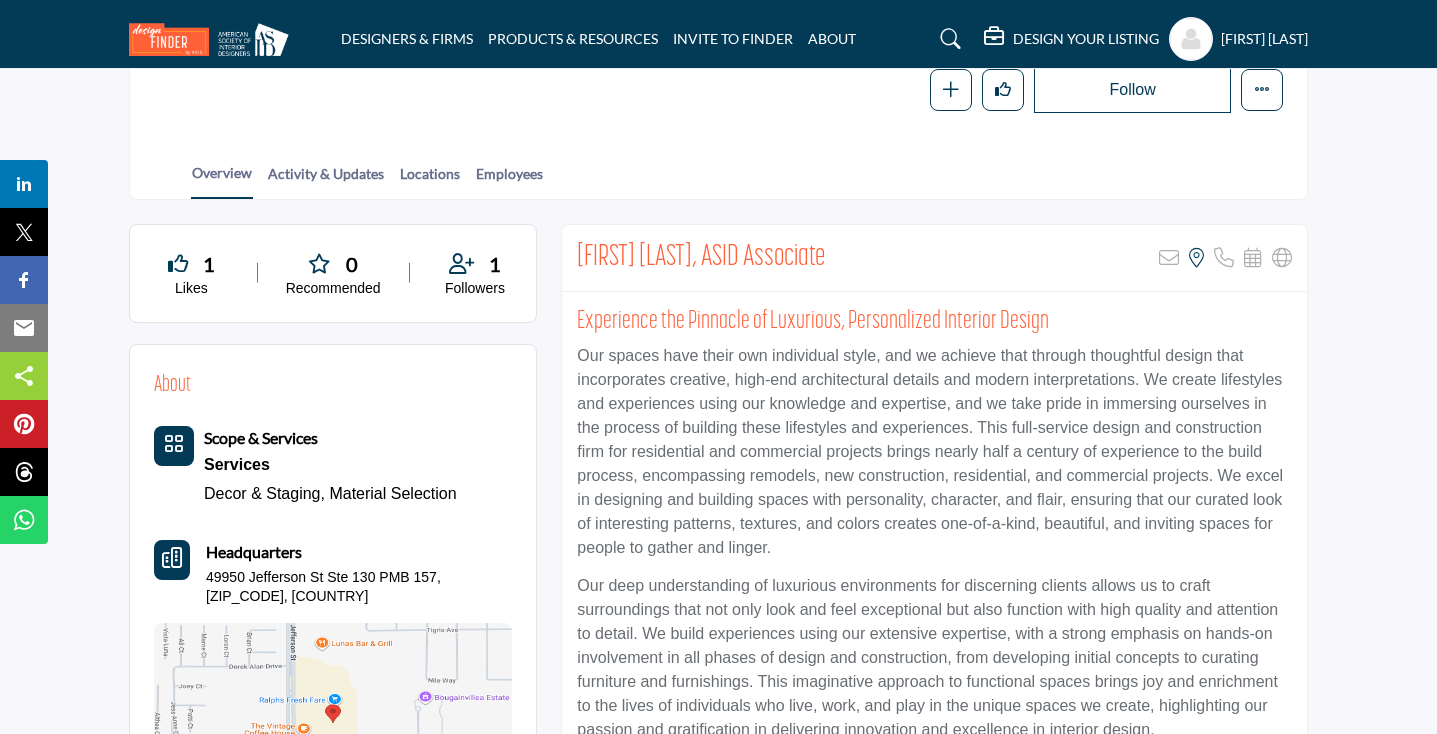 scroll, scrollTop: 0, scrollLeft: 0, axis: both 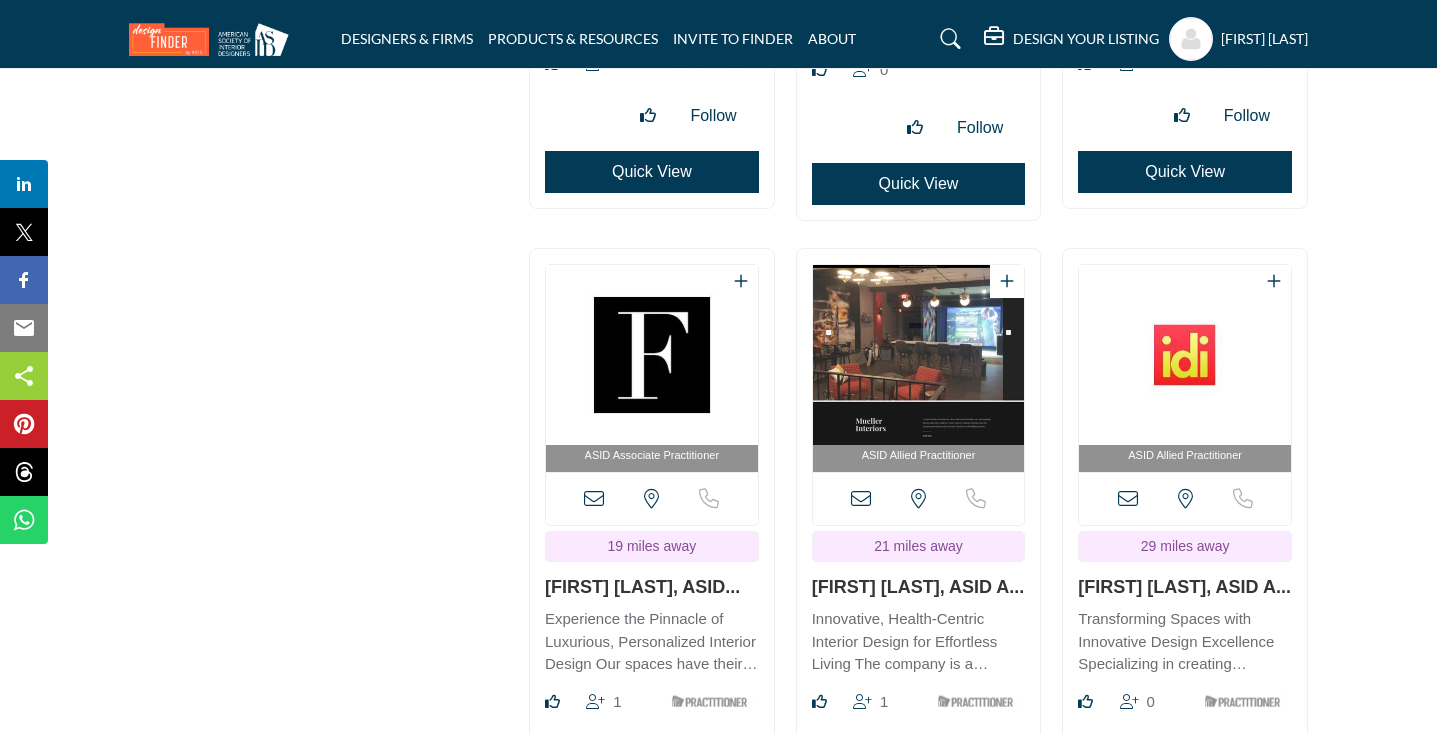 click at bounding box center [919, 355] 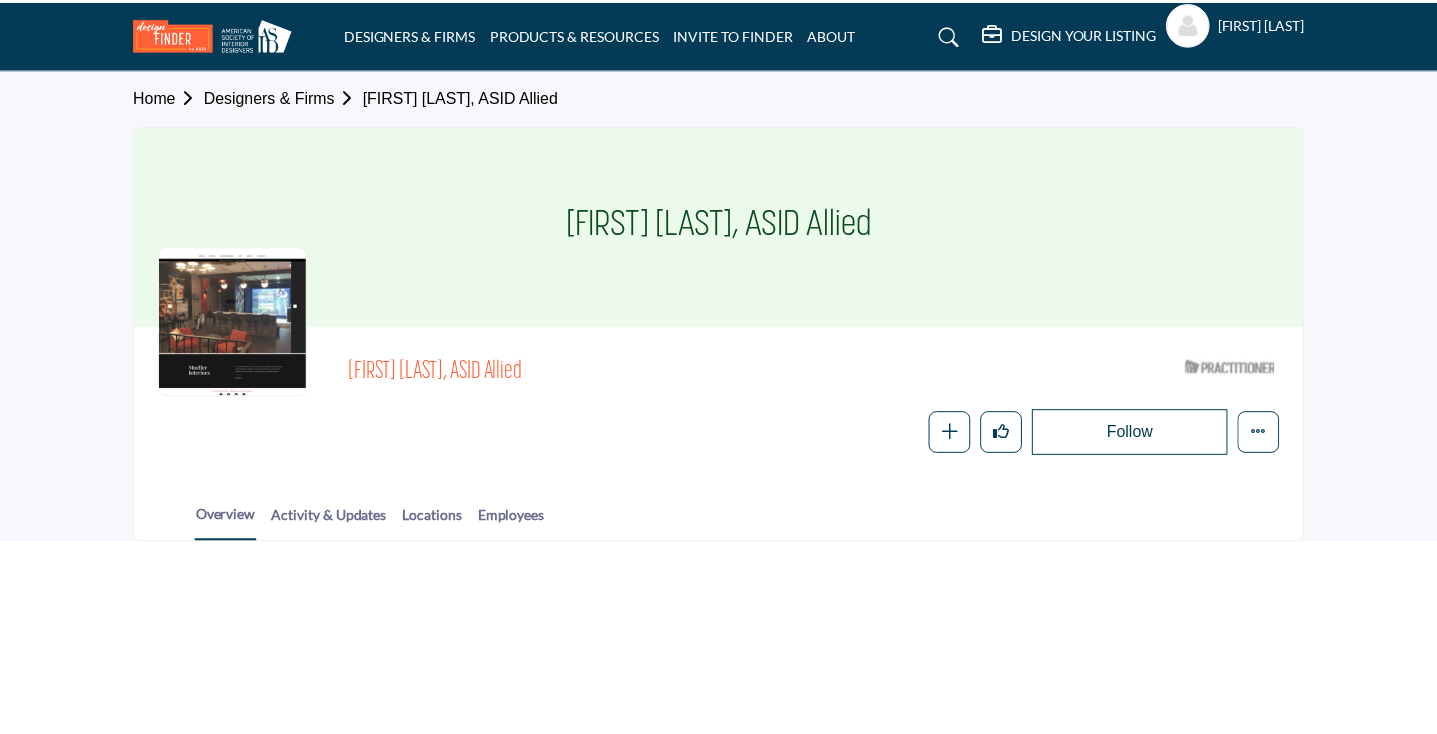 scroll, scrollTop: 0, scrollLeft: 0, axis: both 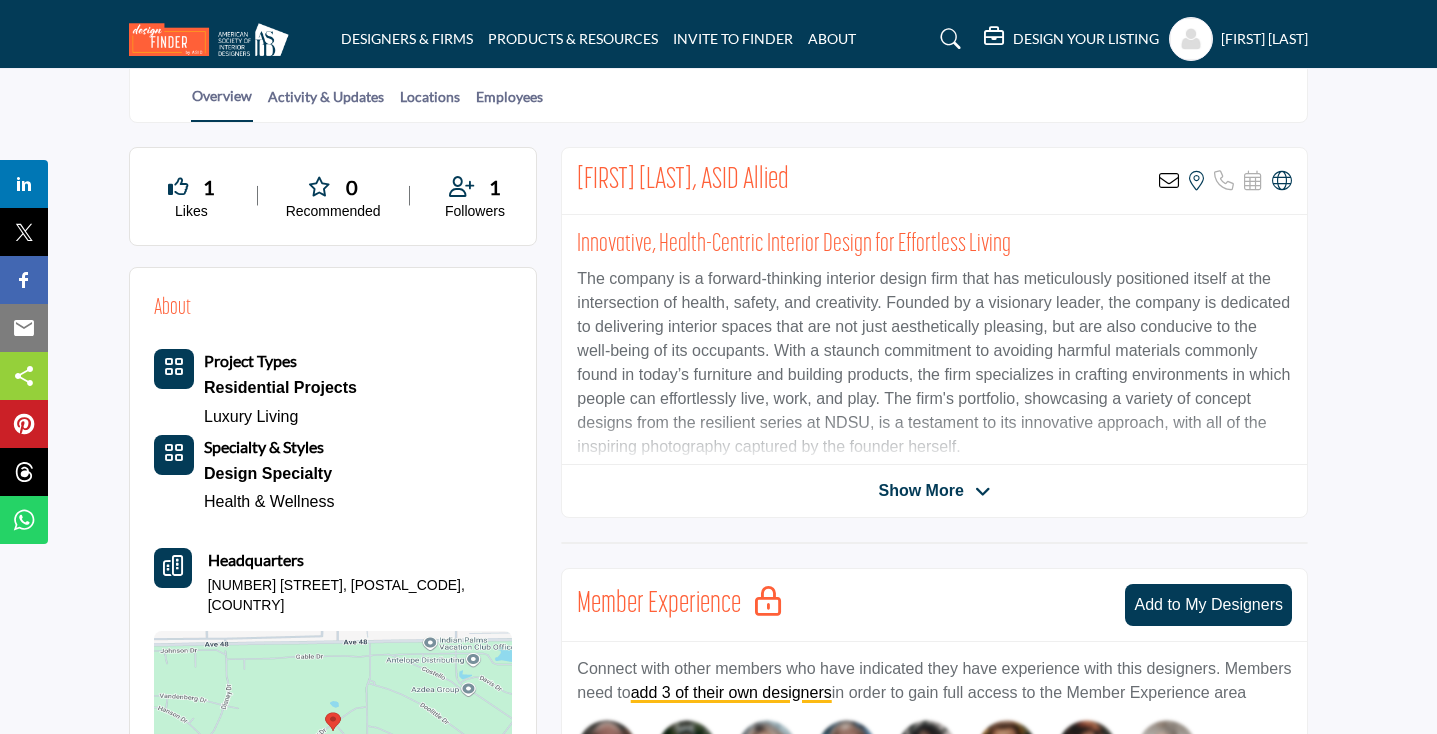 click on "Show More" at bounding box center [920, 491] 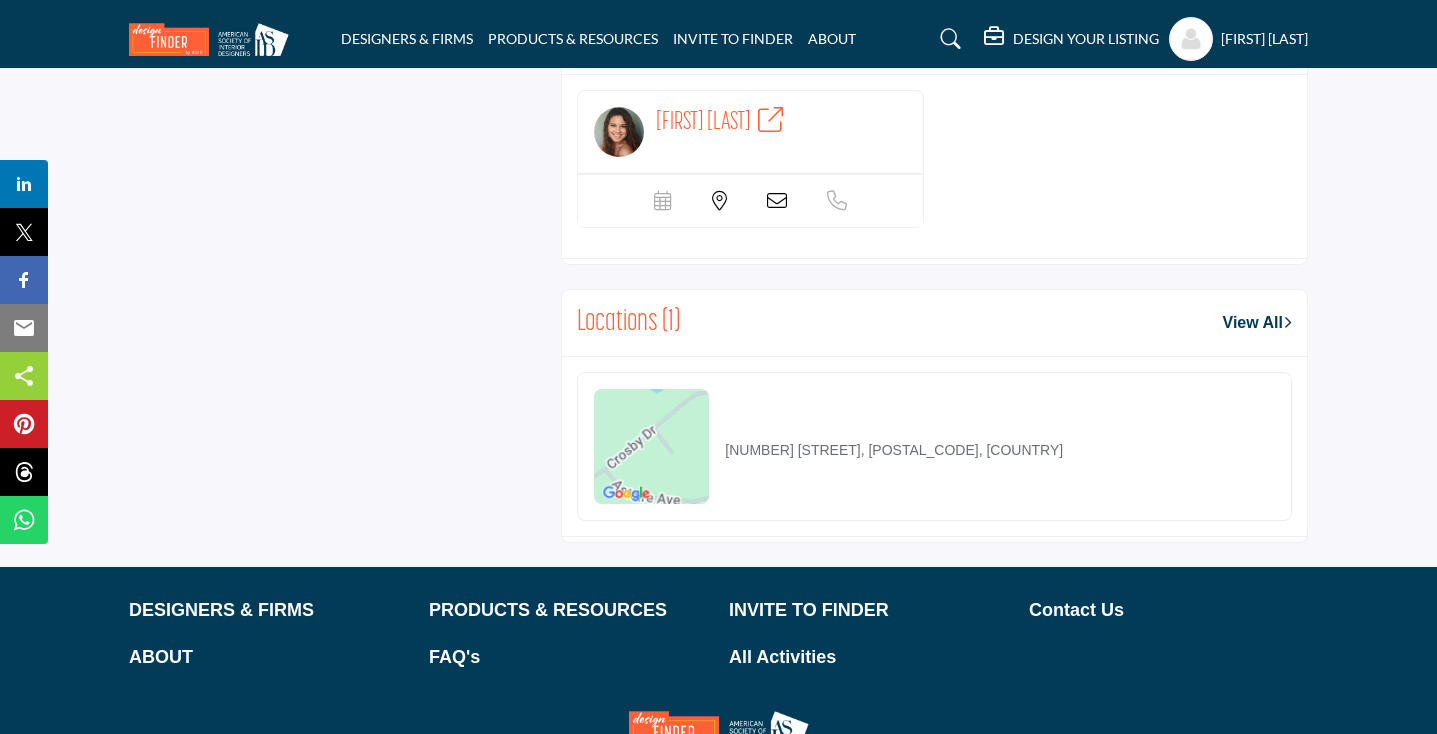 scroll, scrollTop: 1502, scrollLeft: 0, axis: vertical 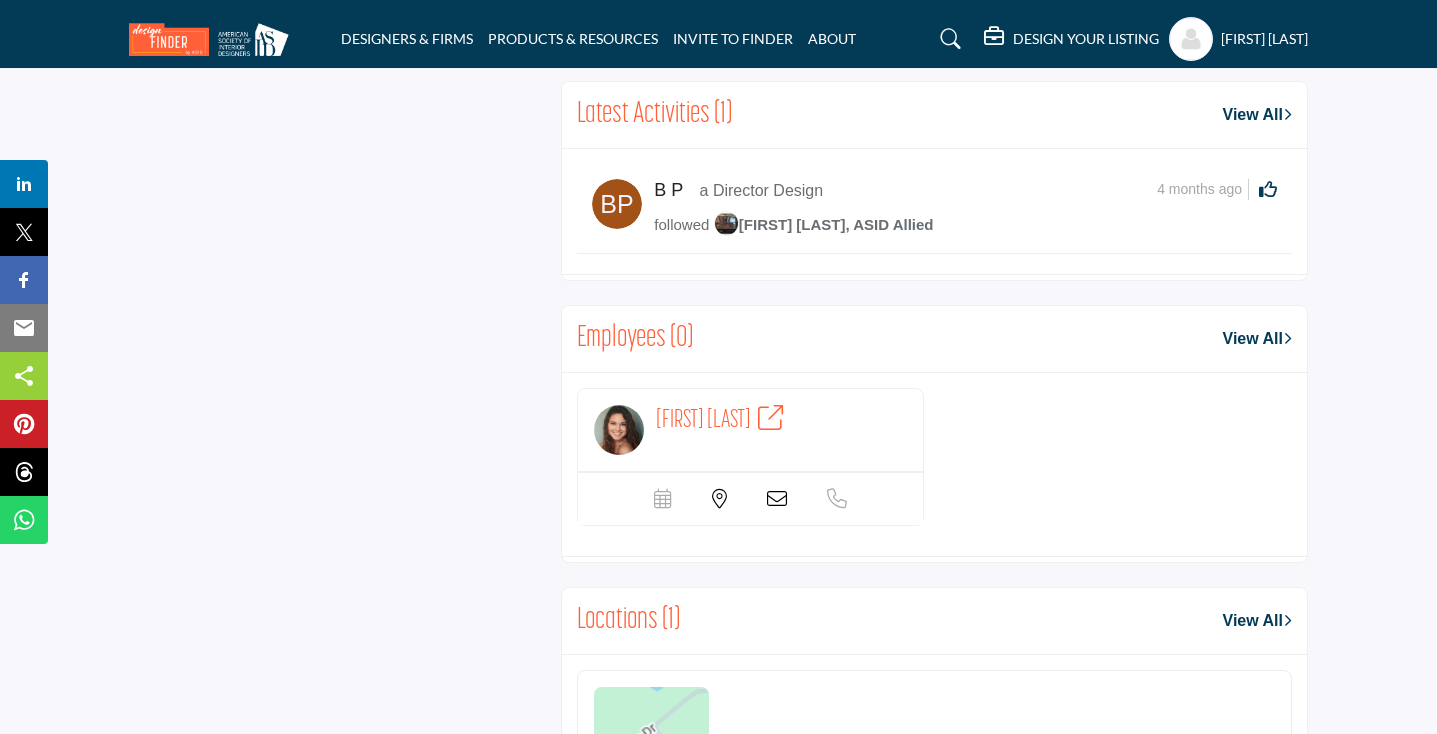 click at bounding box center [617, 204] 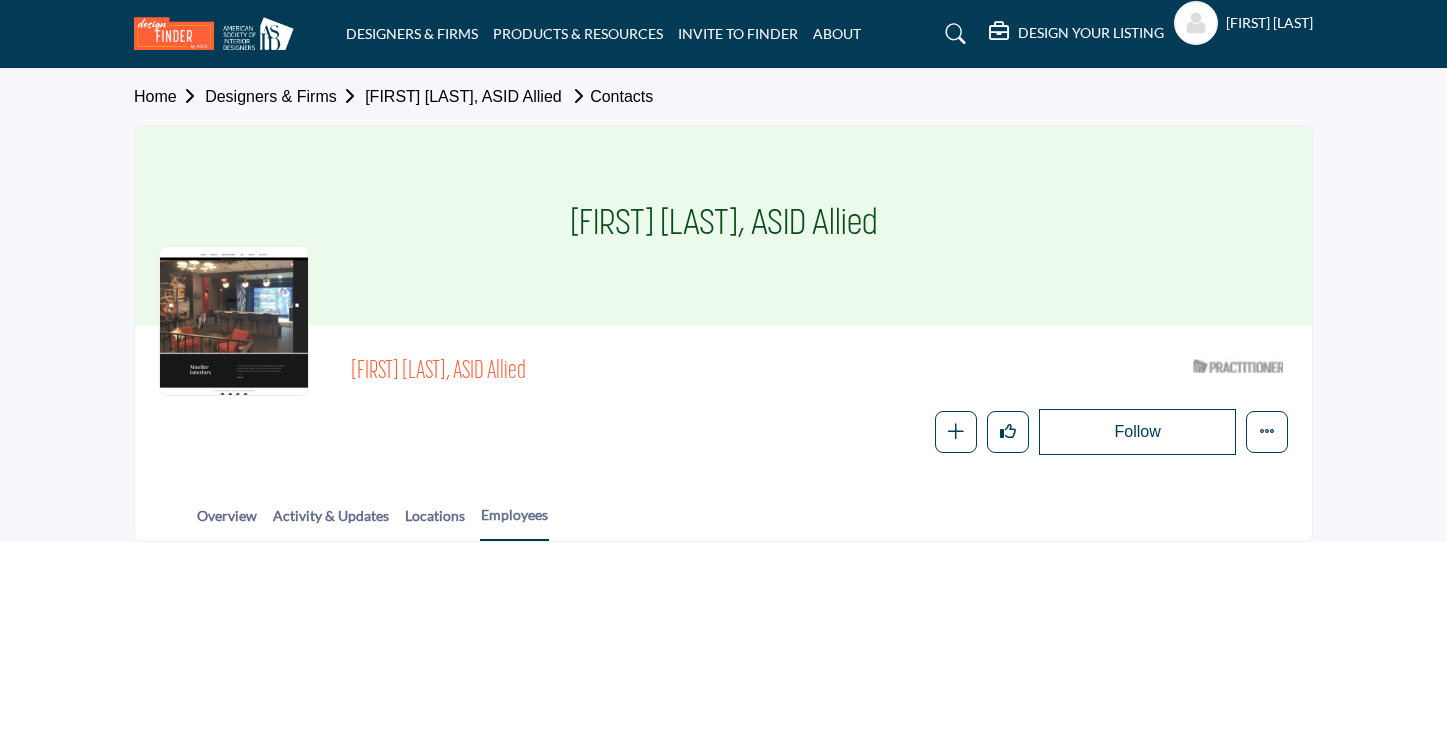 scroll, scrollTop: 0, scrollLeft: 0, axis: both 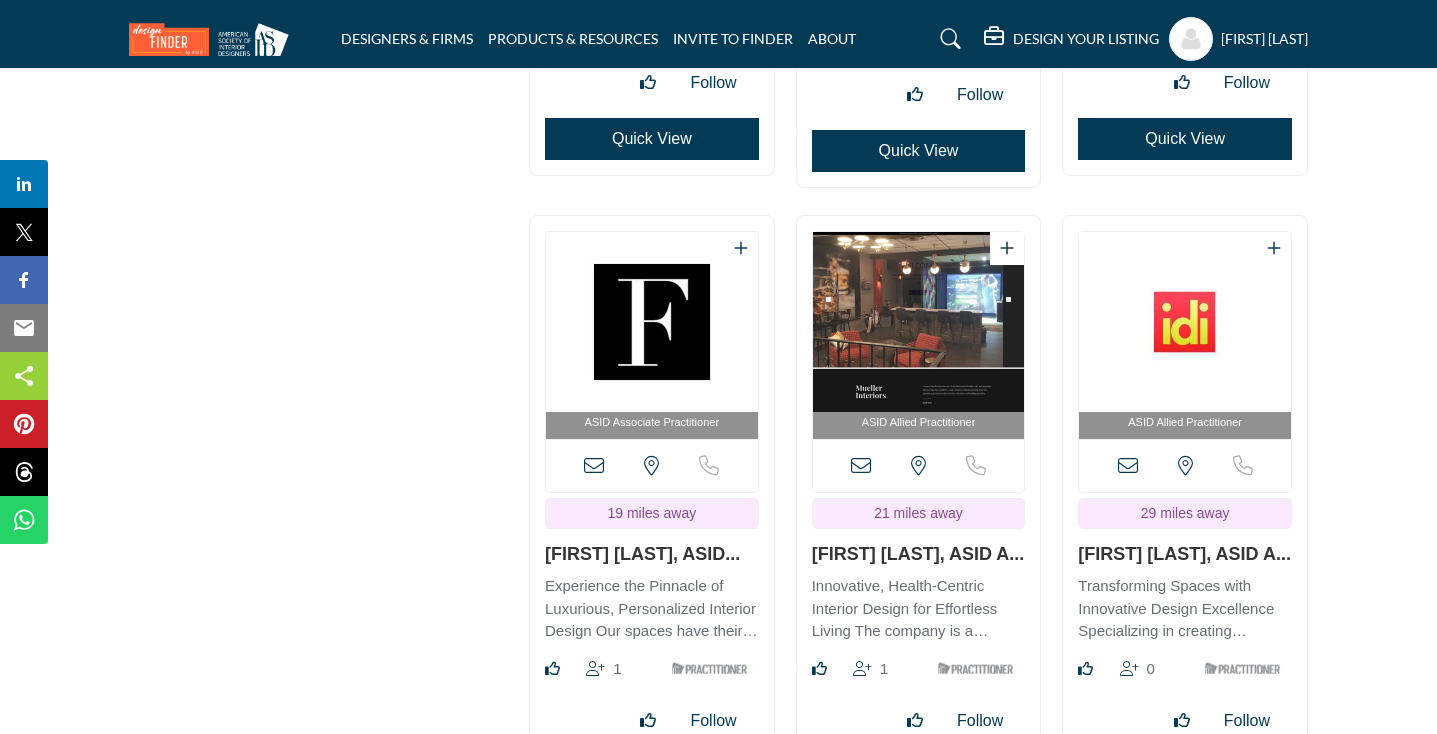 click at bounding box center (1185, 322) 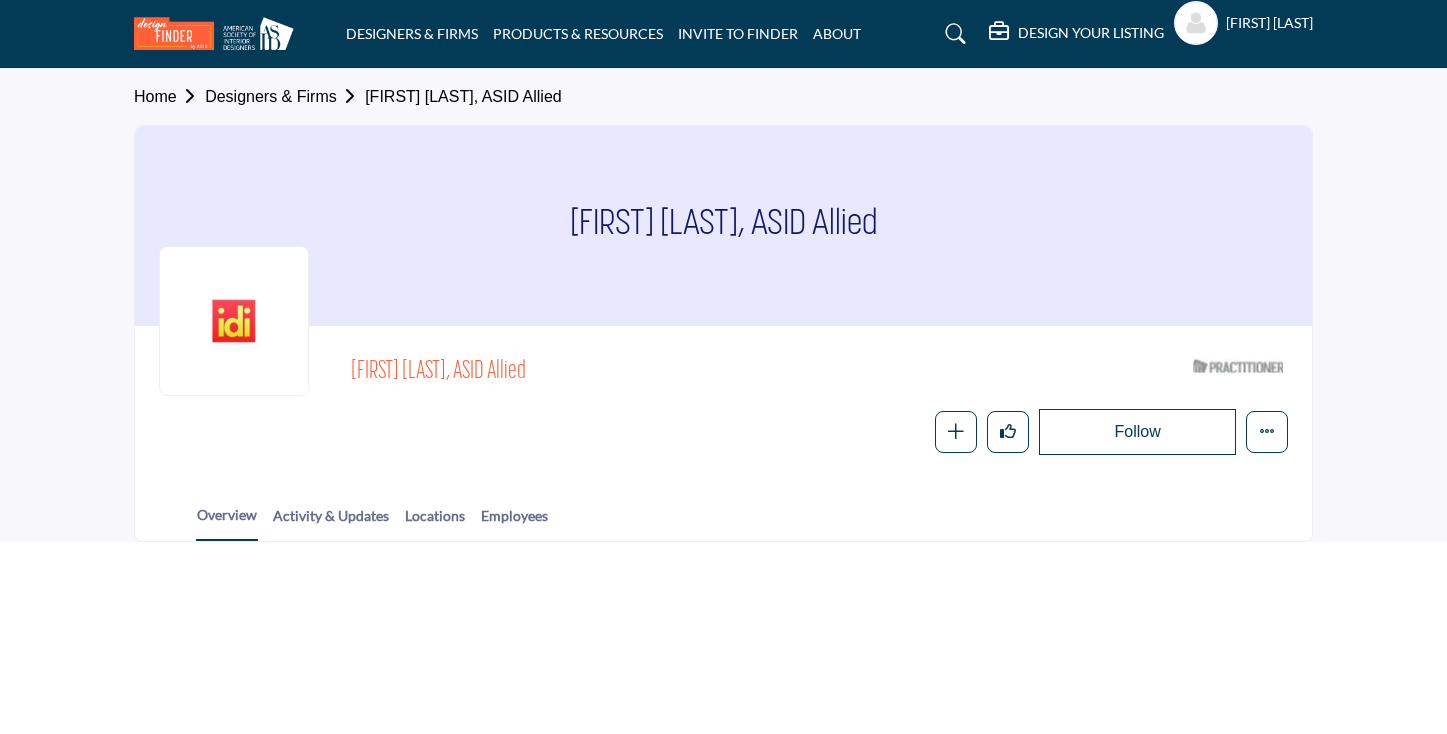 scroll, scrollTop: 0, scrollLeft: 0, axis: both 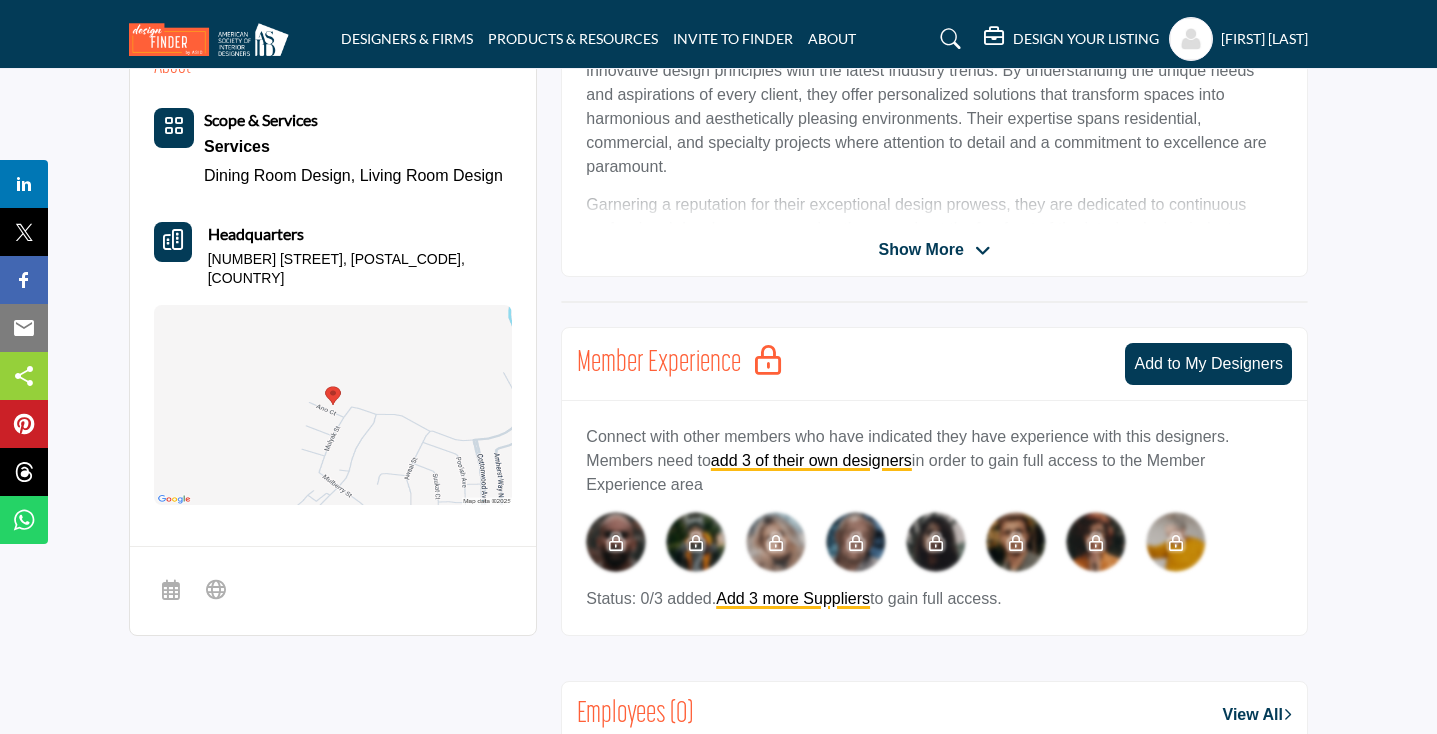 click on "[FIRST] [LAST], ASID Allied
Send email to the owner of this listing
View the location of this listing" at bounding box center [934, 91] 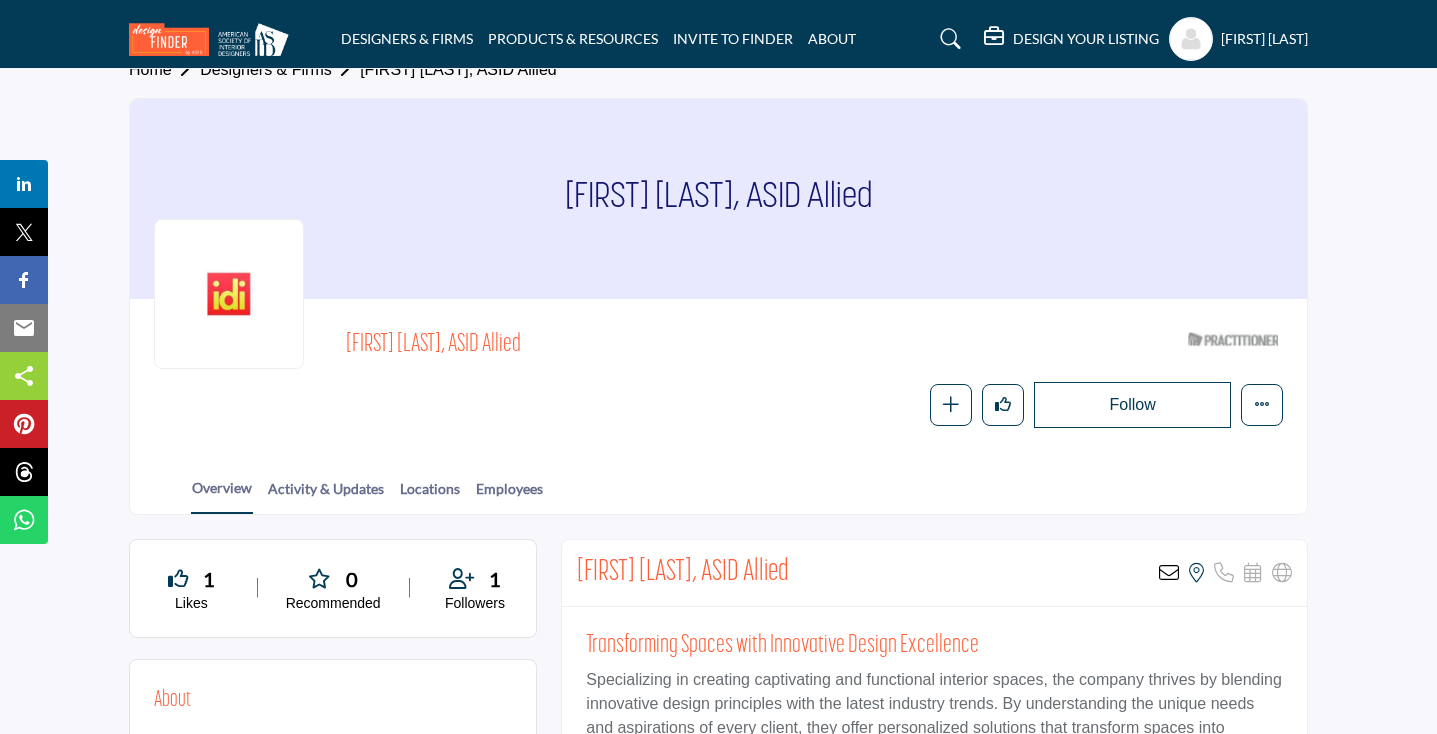 scroll, scrollTop: 0, scrollLeft: 0, axis: both 